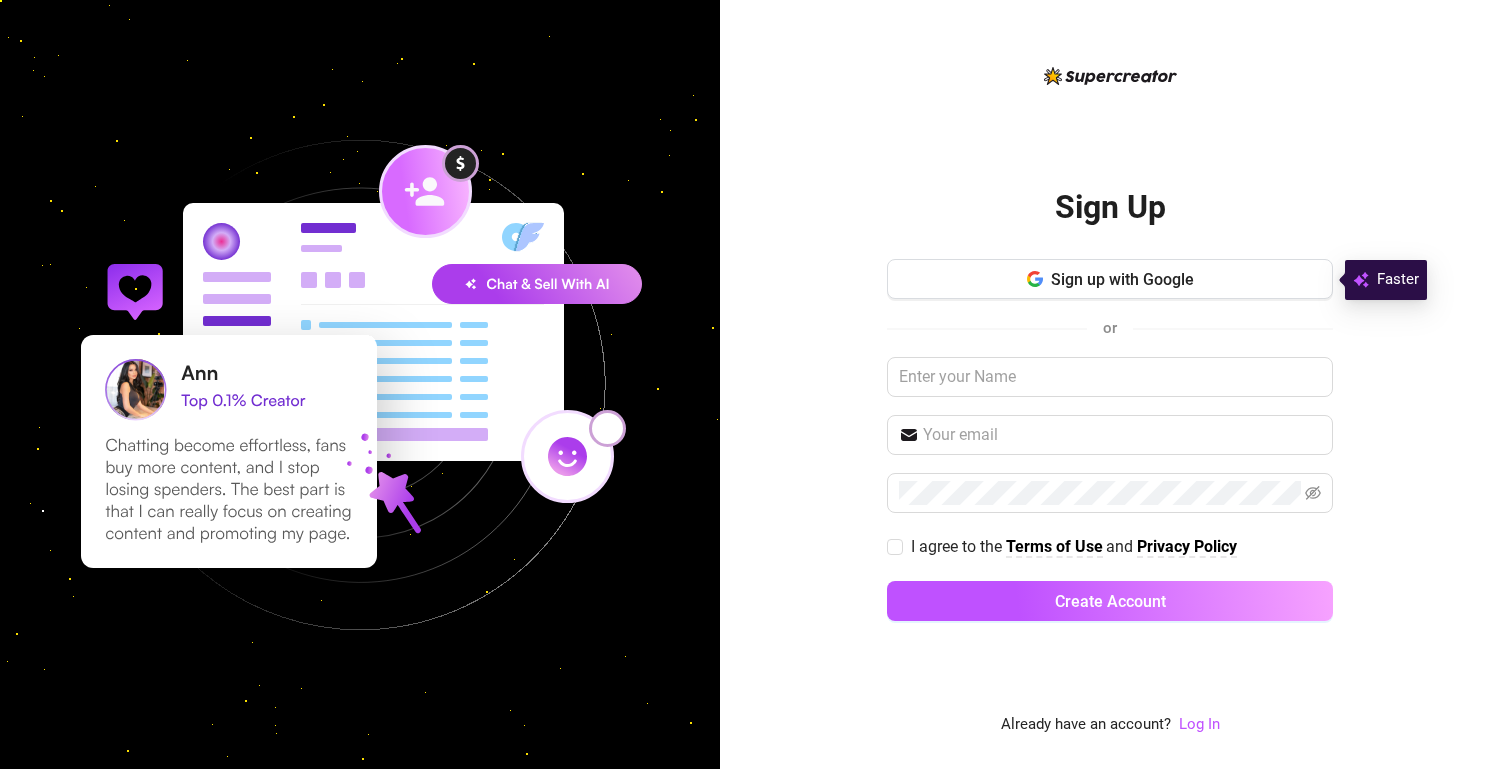 scroll, scrollTop: 0, scrollLeft: 0, axis: both 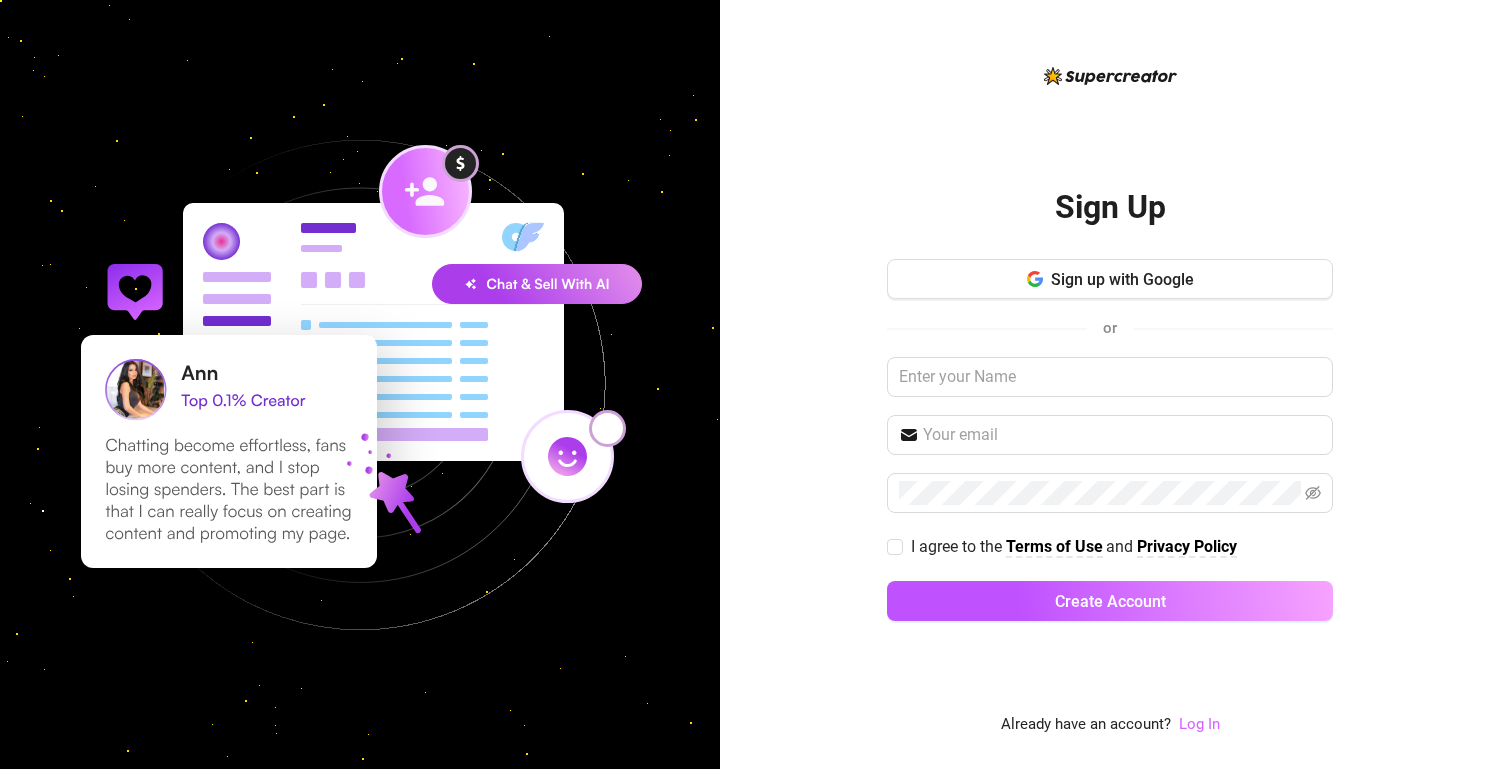 click on "Log In" at bounding box center [1199, 724] 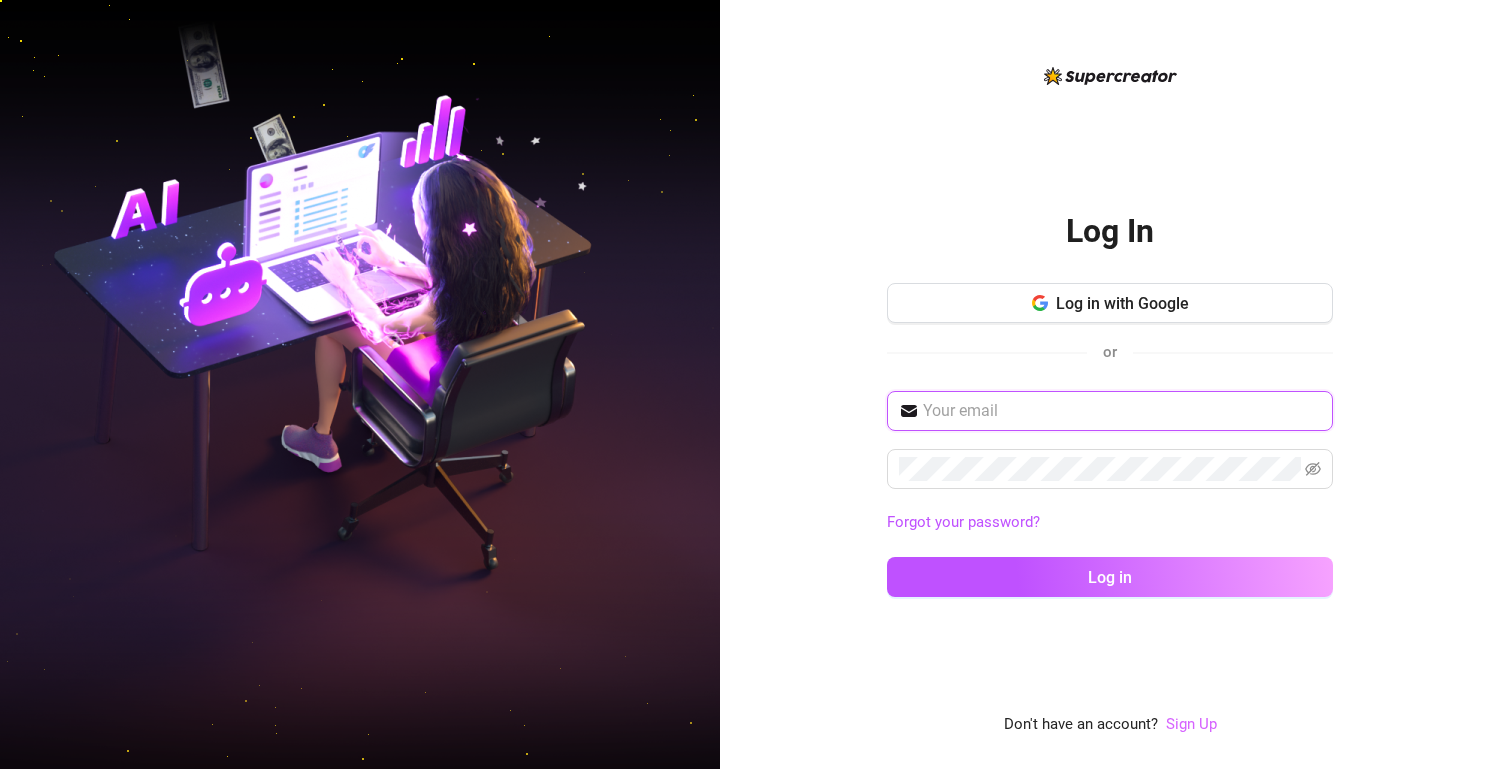 type on "[USERNAME]@example.com" 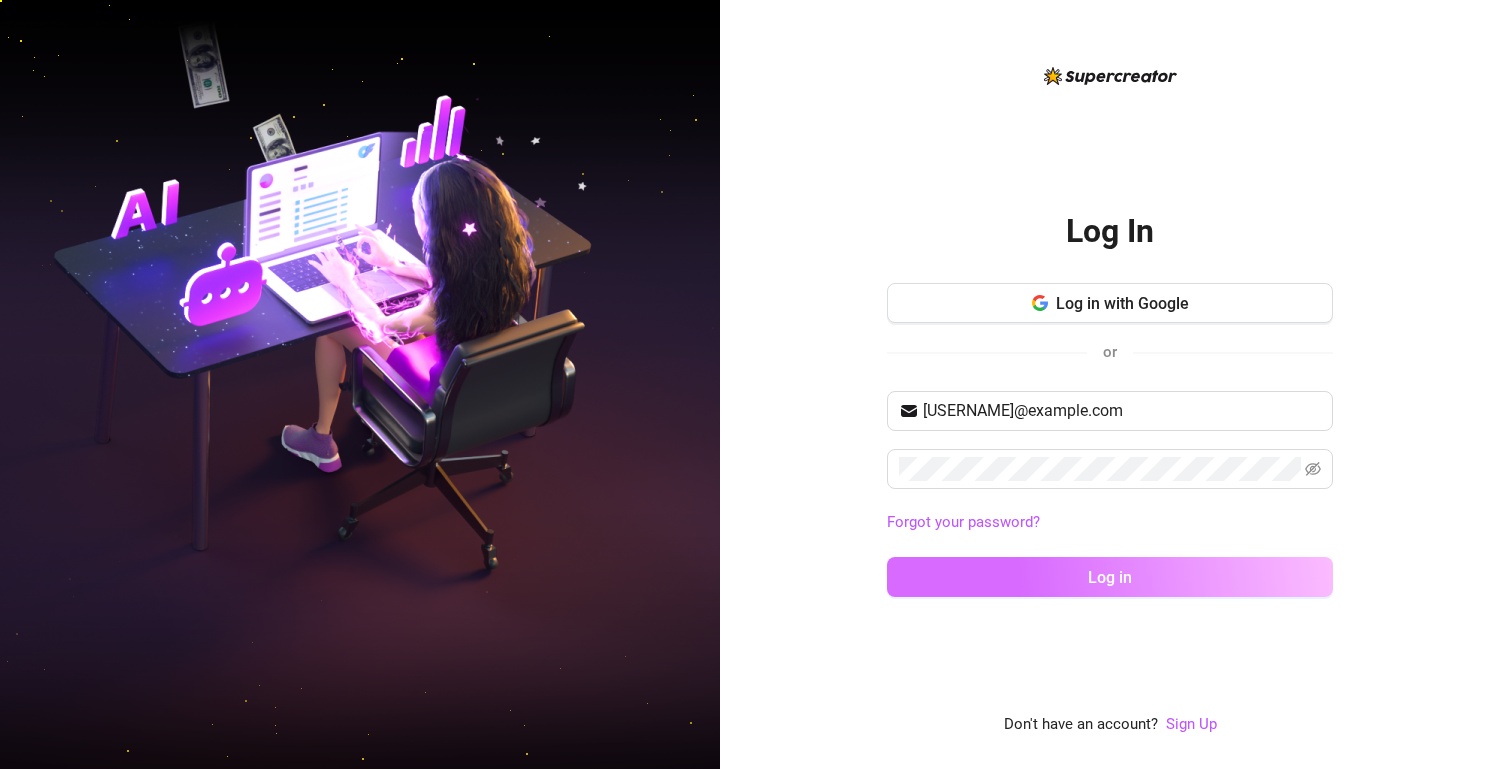 click on "Log in" at bounding box center (1110, 577) 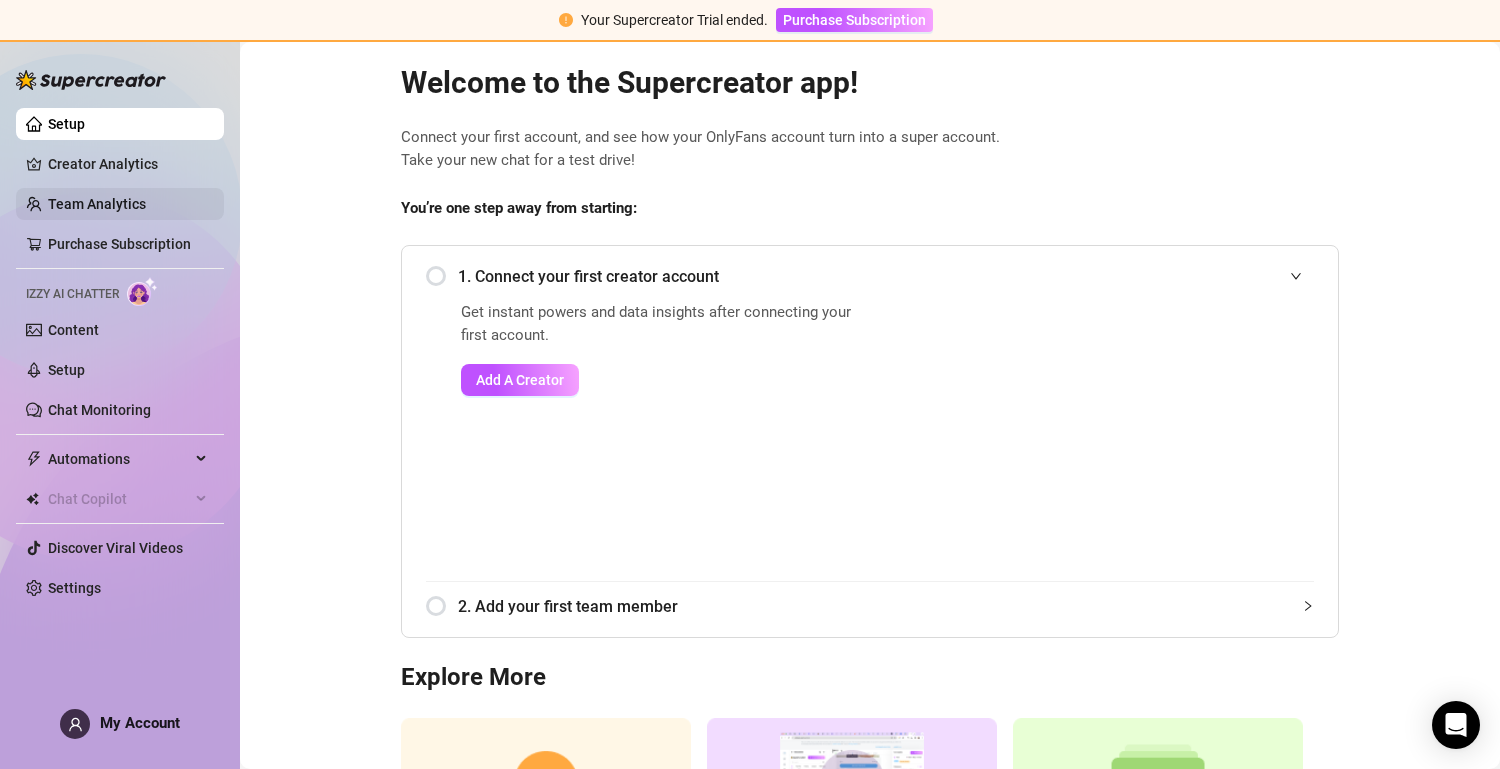 scroll, scrollTop: 0, scrollLeft: 0, axis: both 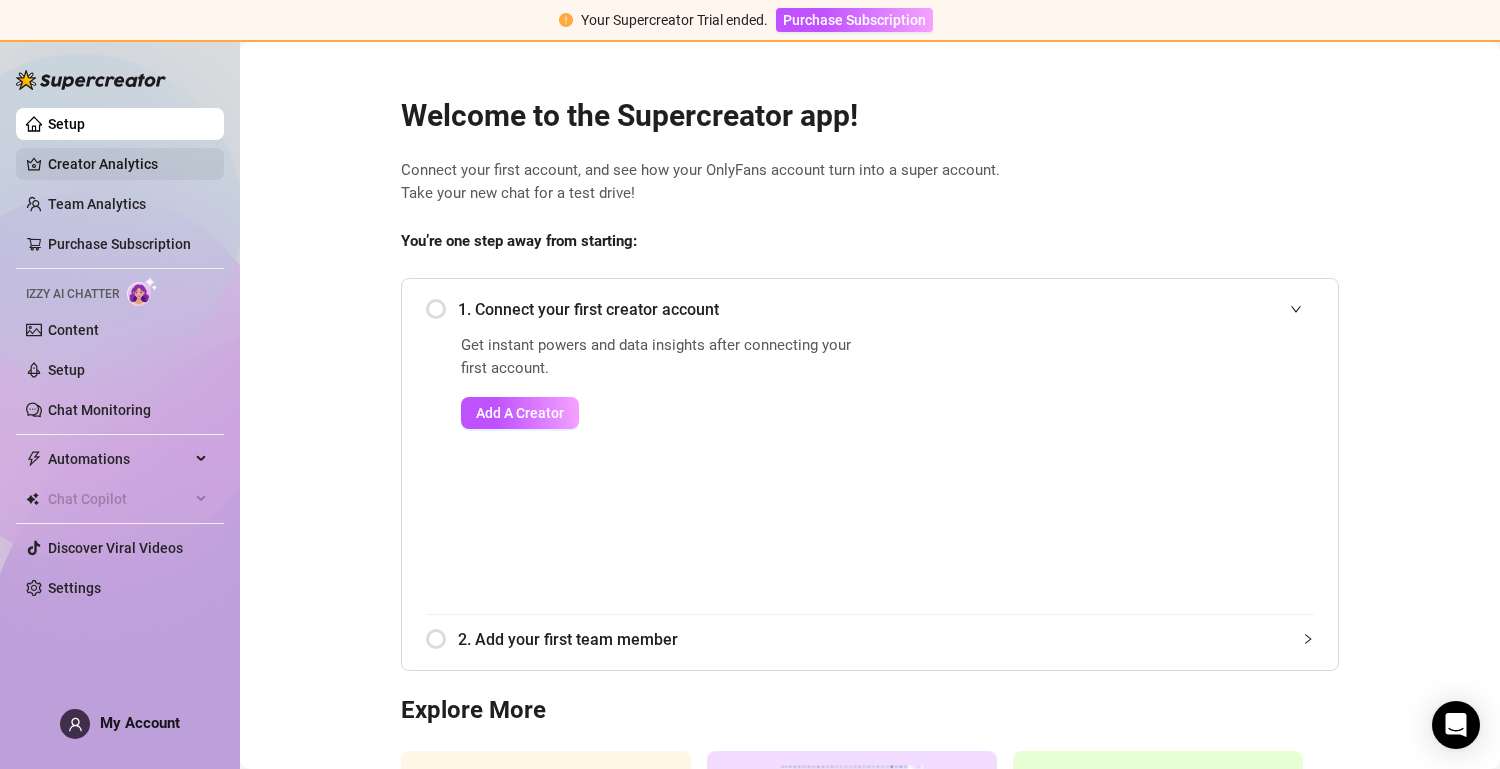 click on "Creator Analytics" at bounding box center (128, 164) 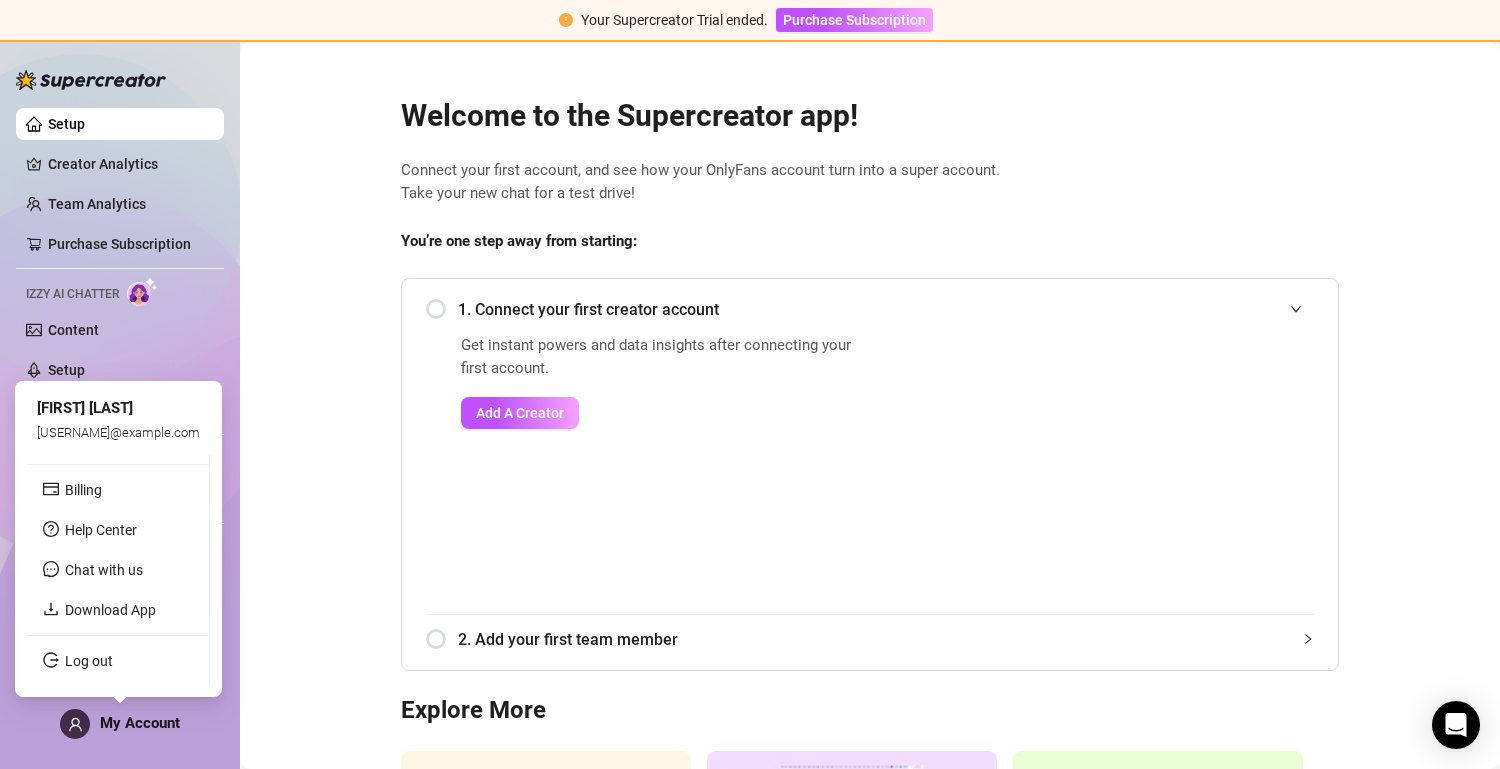 click on "My Account" at bounding box center (140, 723) 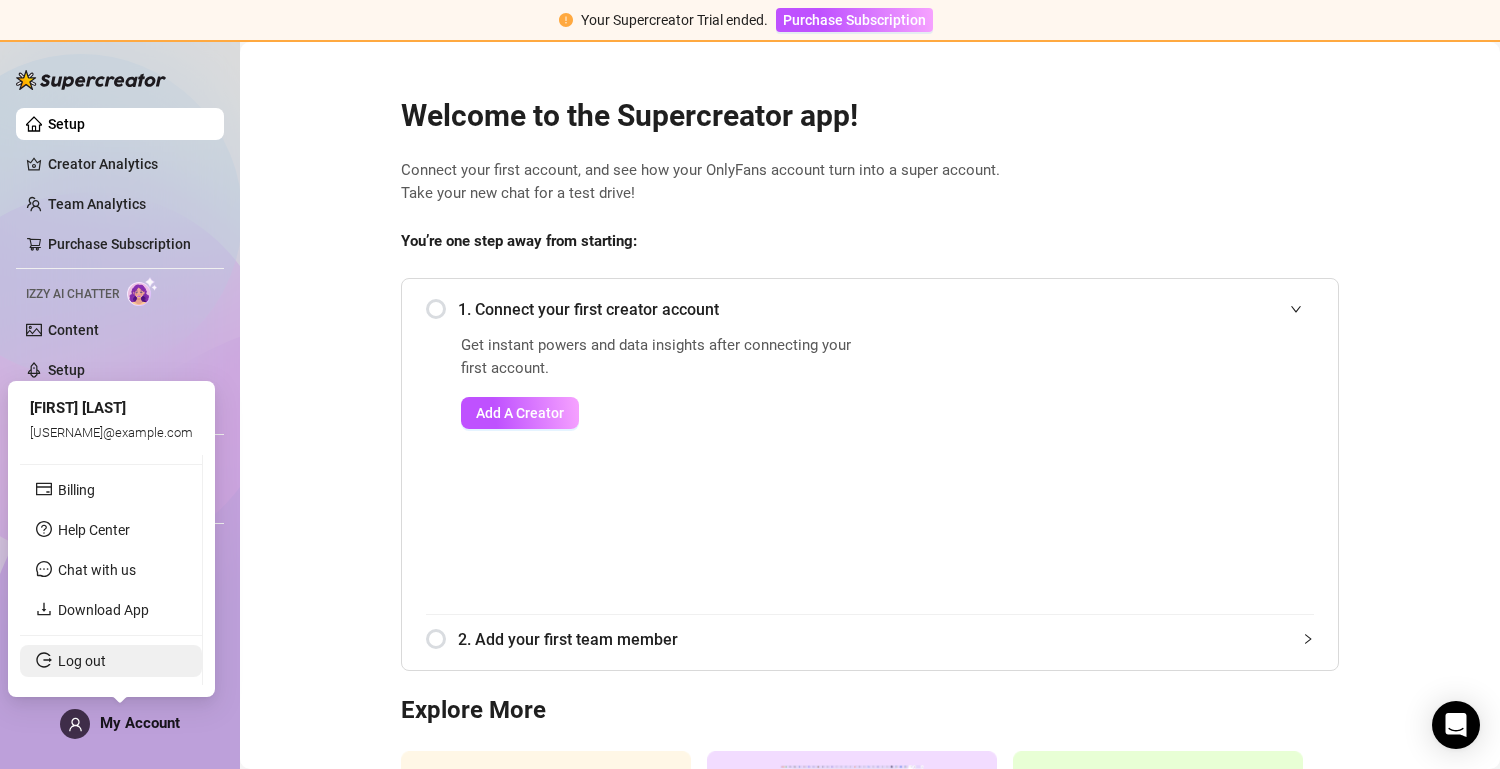 click on "Log out" at bounding box center [82, 661] 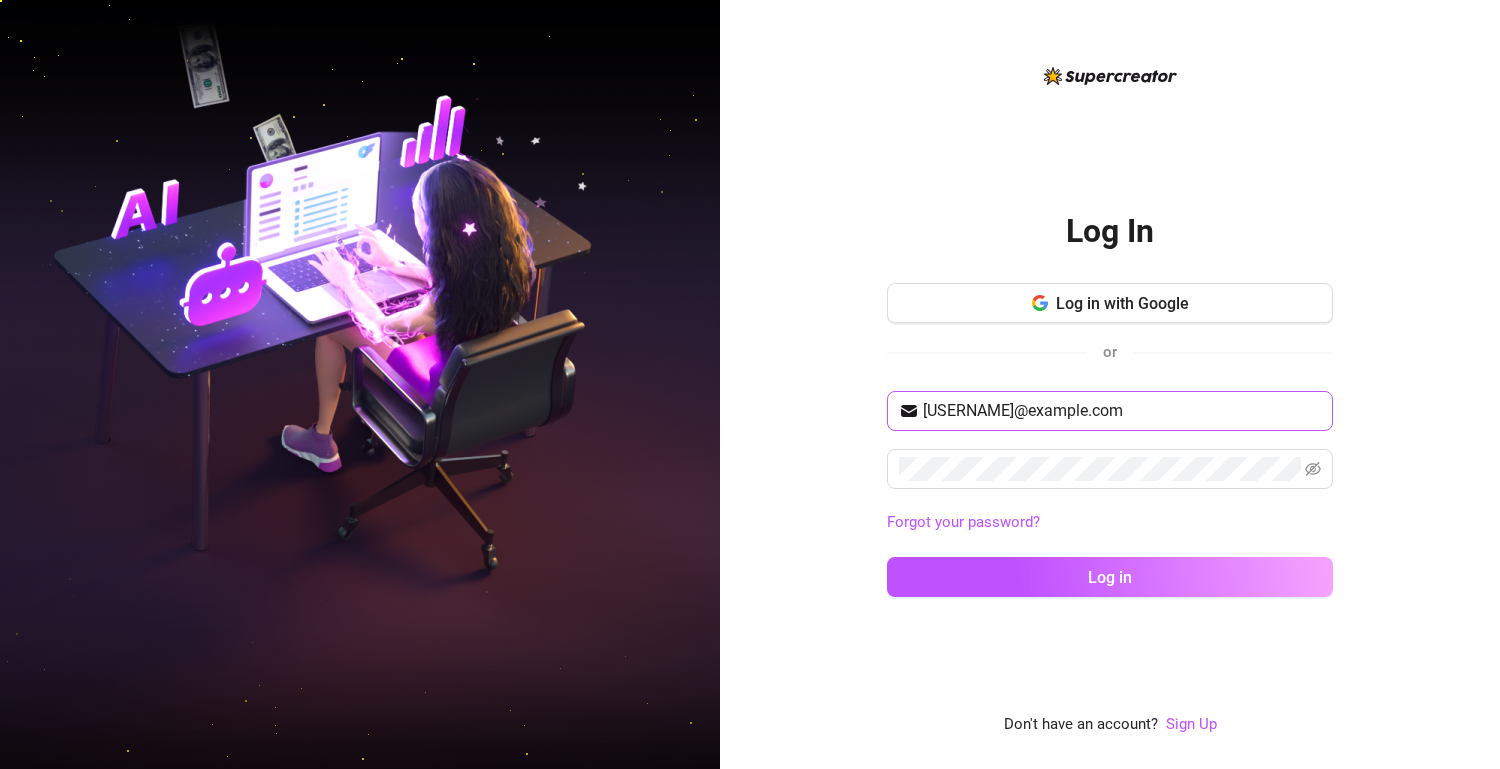 click on "[USERNAME]@example.com" at bounding box center (1110, 411) 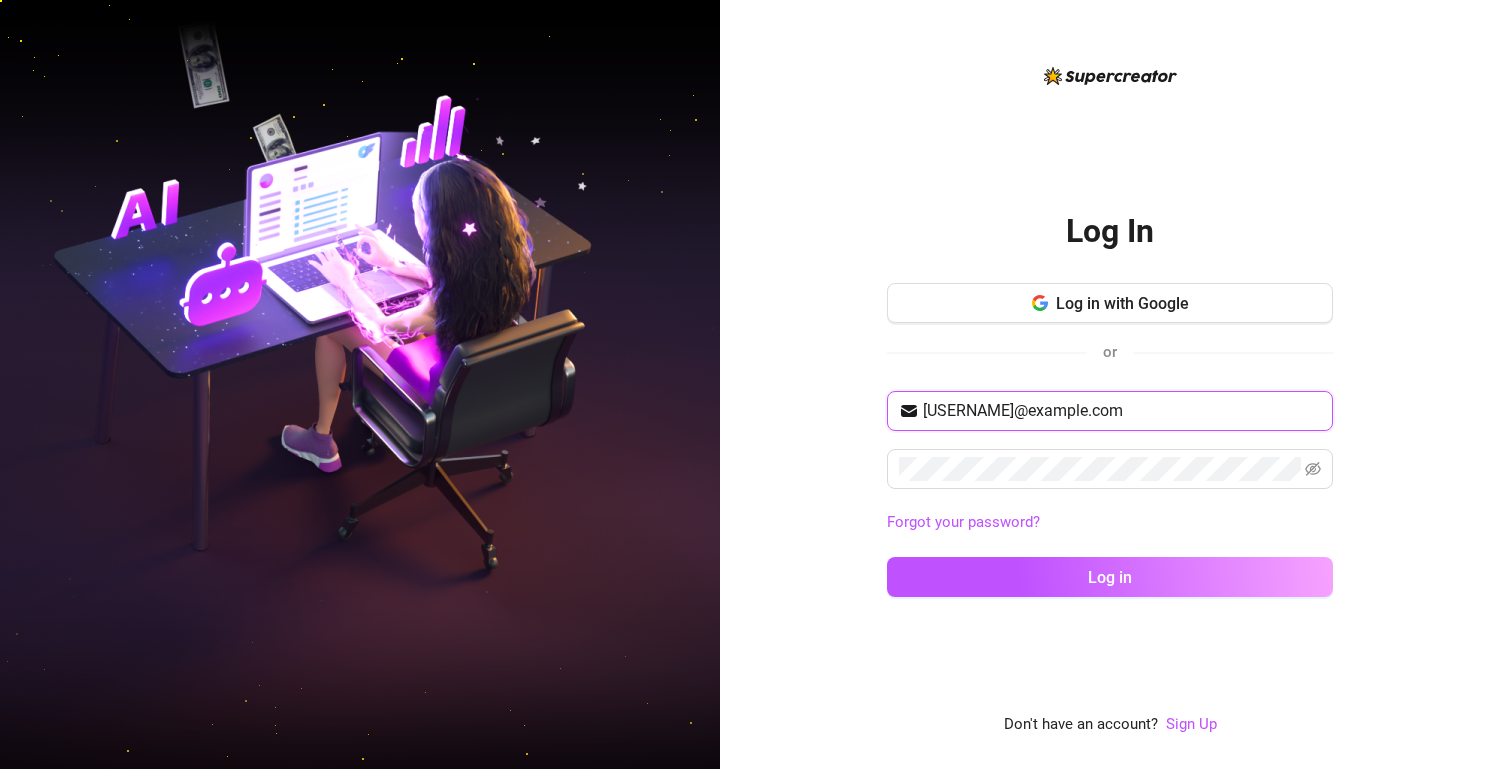 click on "[USERNAME]@example.com" at bounding box center (1122, 411) 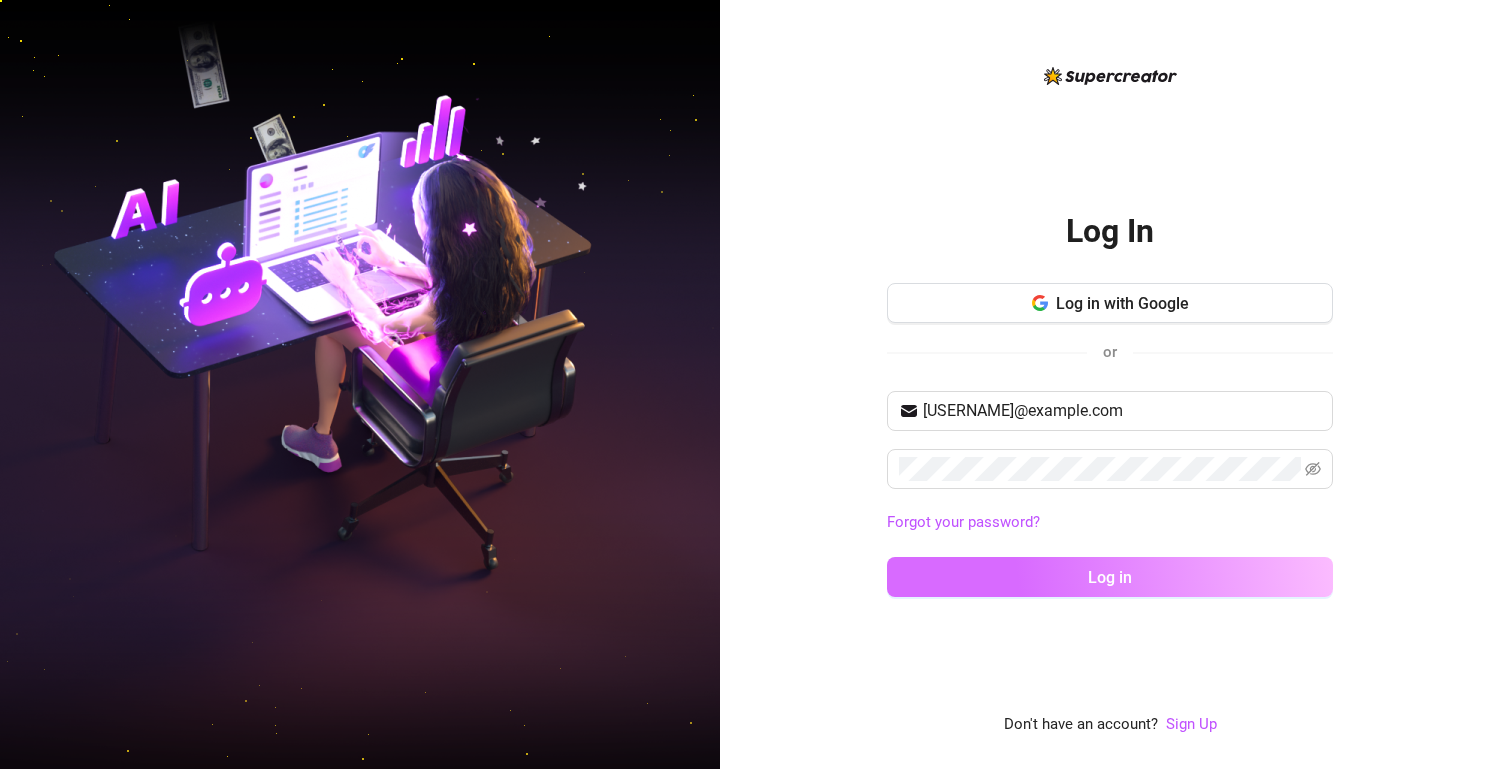 click on "Log in" at bounding box center (1110, 577) 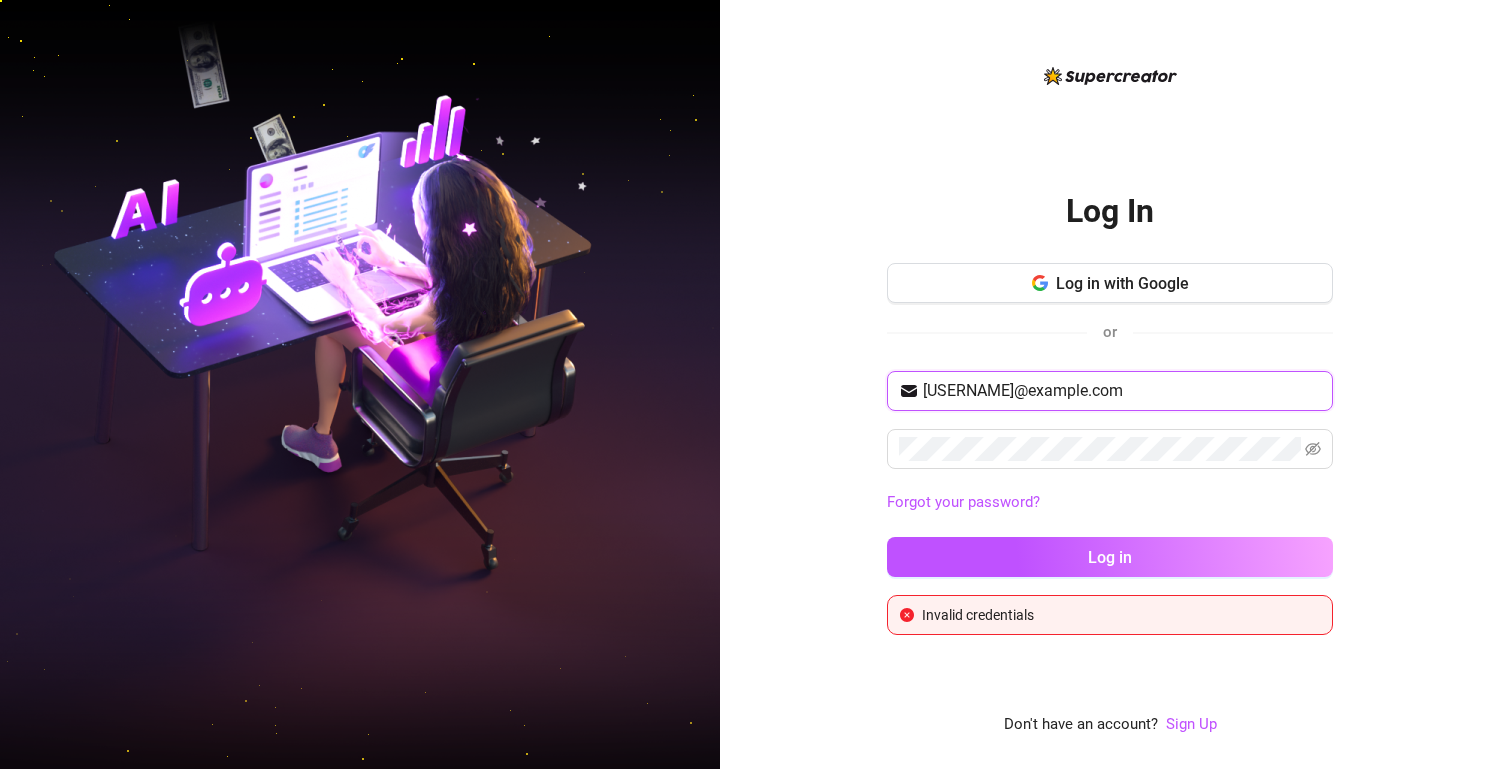 click on "[USERNAME]@example.com" at bounding box center [1122, 391] 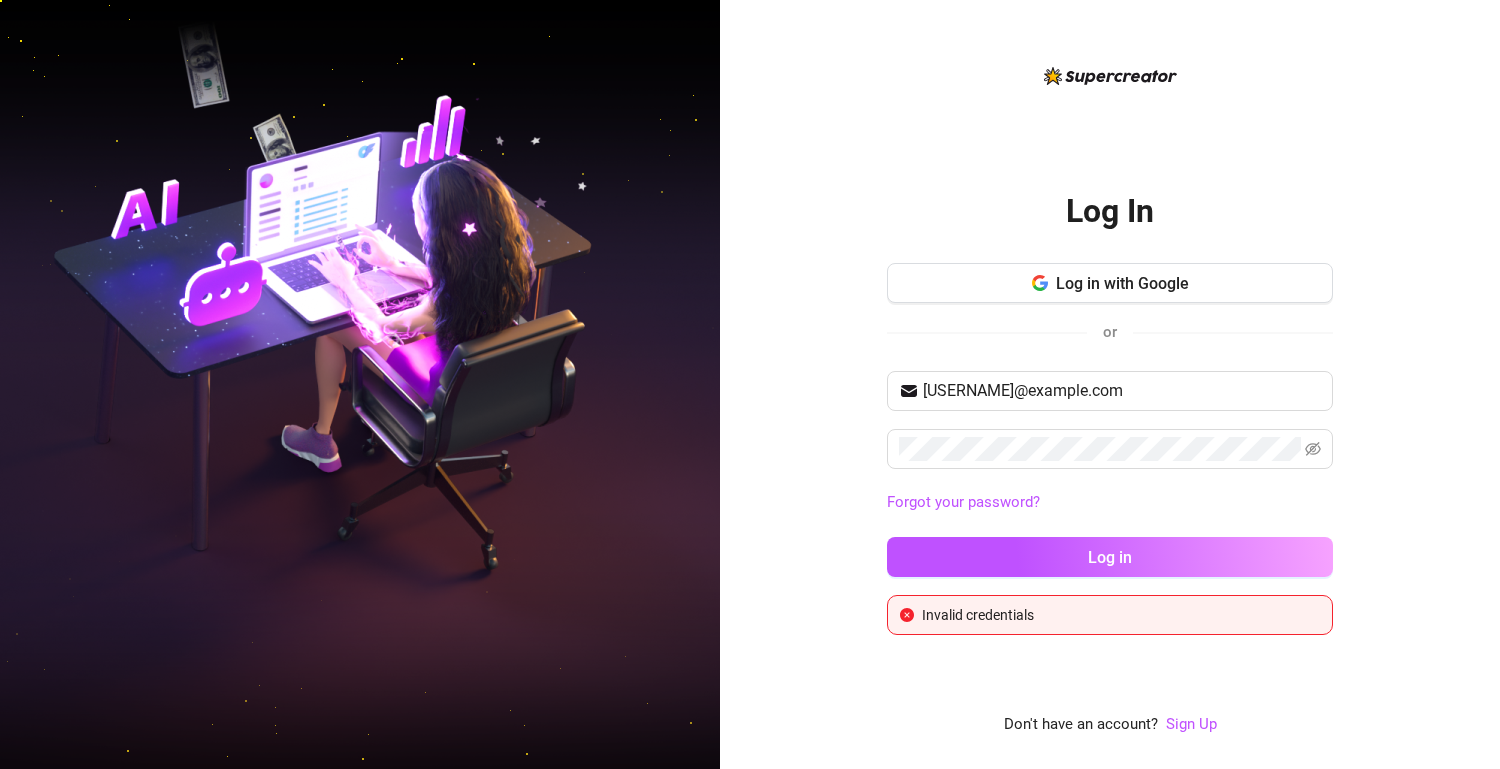 click on "Log In Log in with Google or [USERNAME]@example.com Forgot your password? Log in Invalid credentials Don't have an account? Sign Up" at bounding box center (1110, 384) 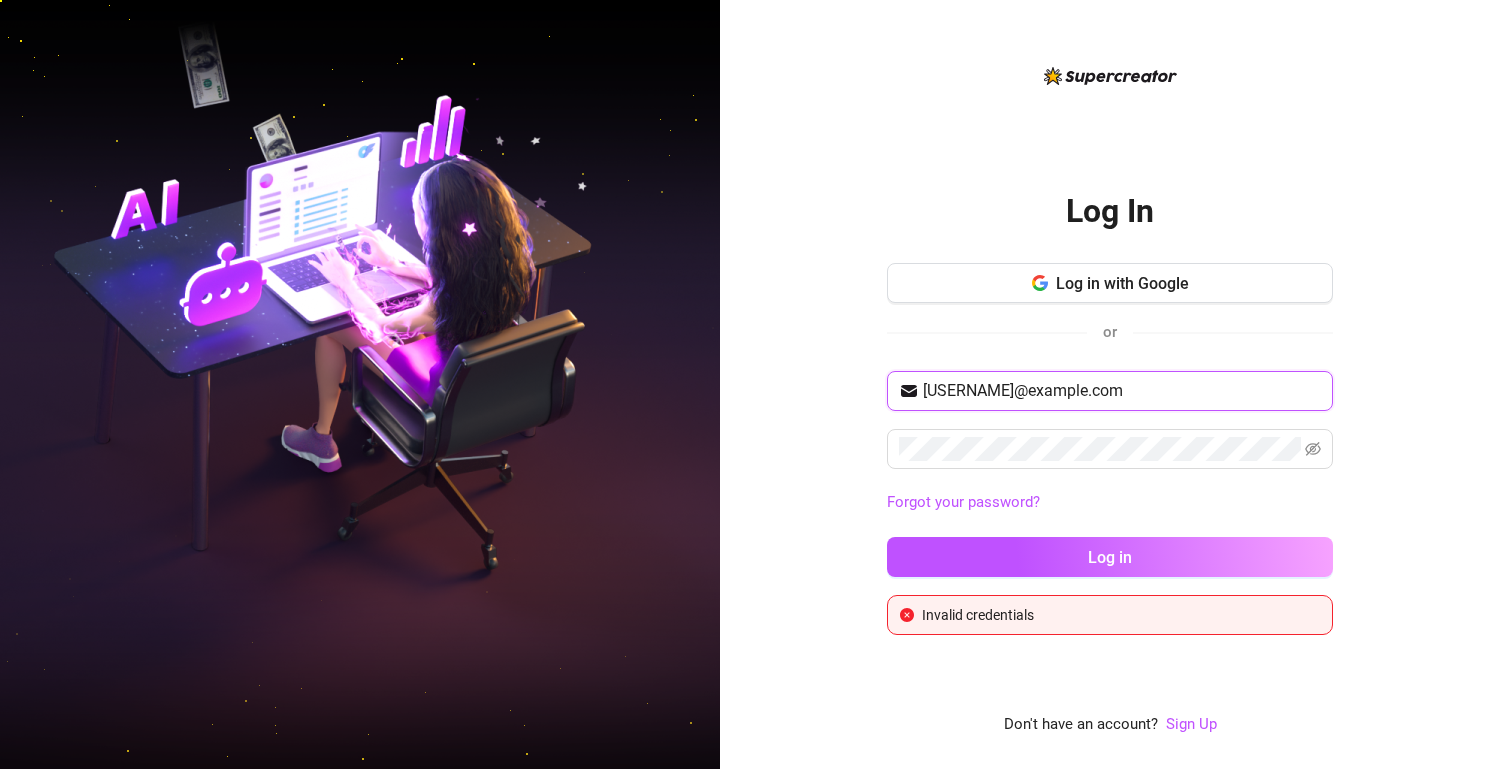 drag, startPoint x: 1243, startPoint y: 395, endPoint x: 521, endPoint y: 403, distance: 722.0443 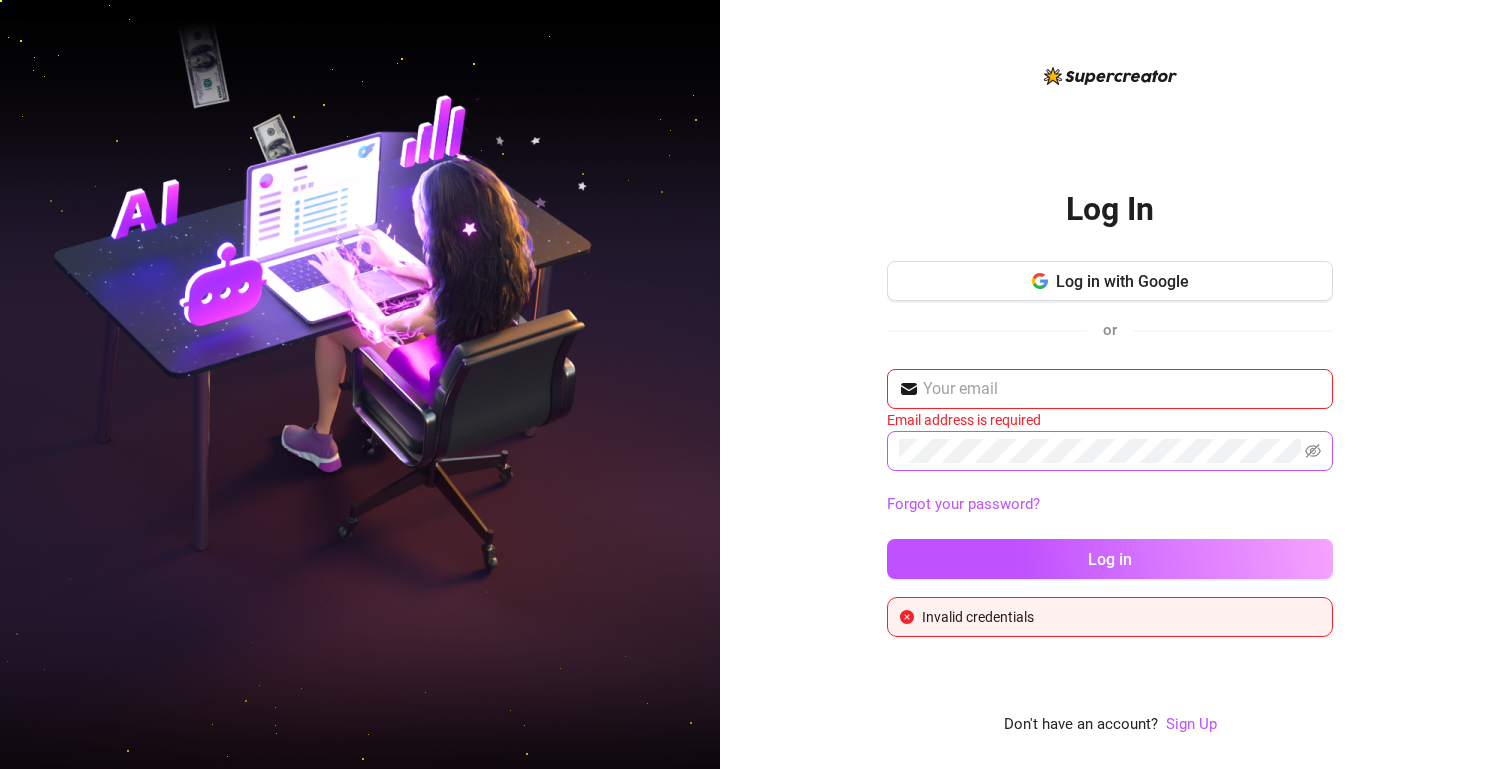 click at bounding box center (1110, 451) 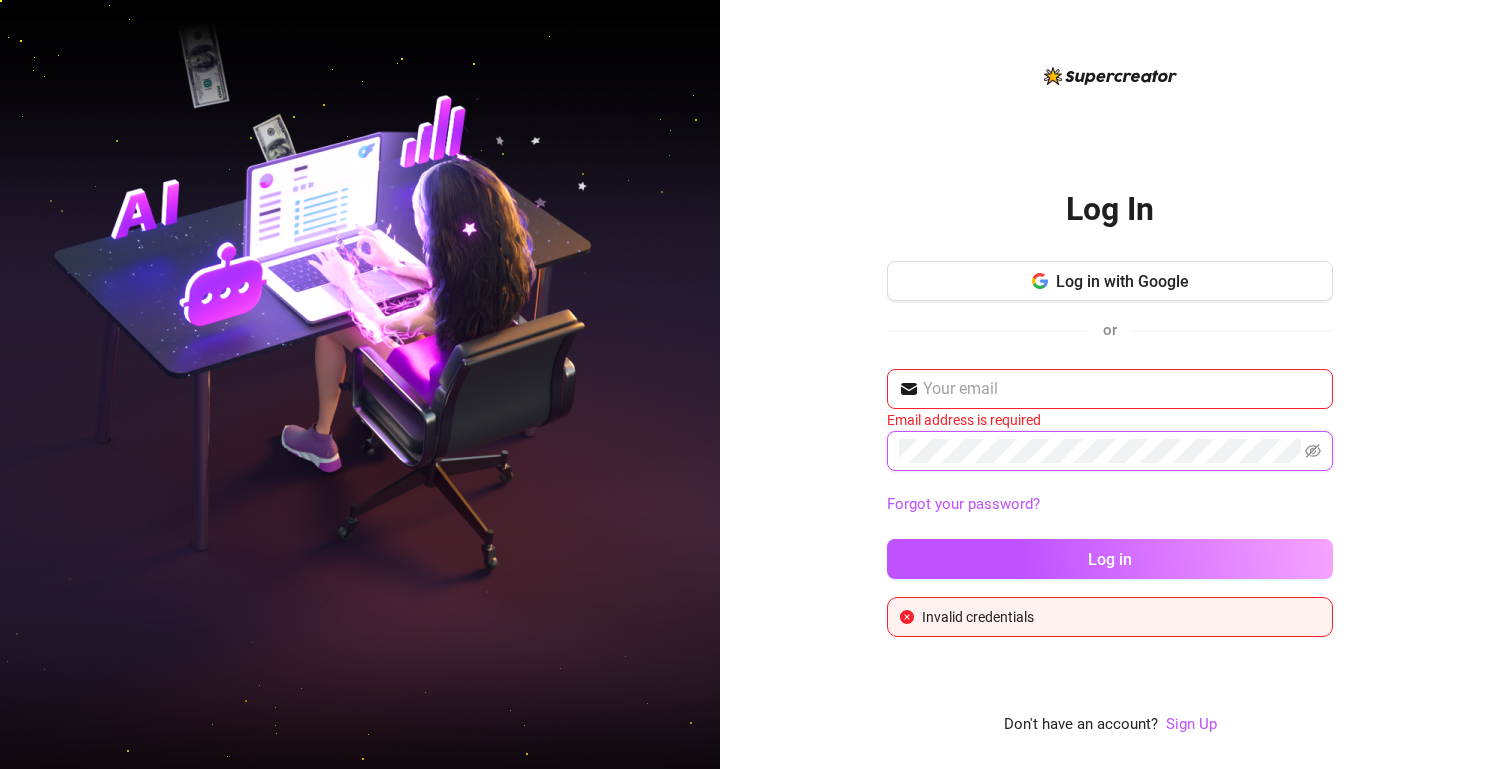 click on "Log In Log in with Google or [EMAIL] is required Forgot your password? Log in Invalid credentials Don't have an account? Sign Up" at bounding box center [1110, 384] 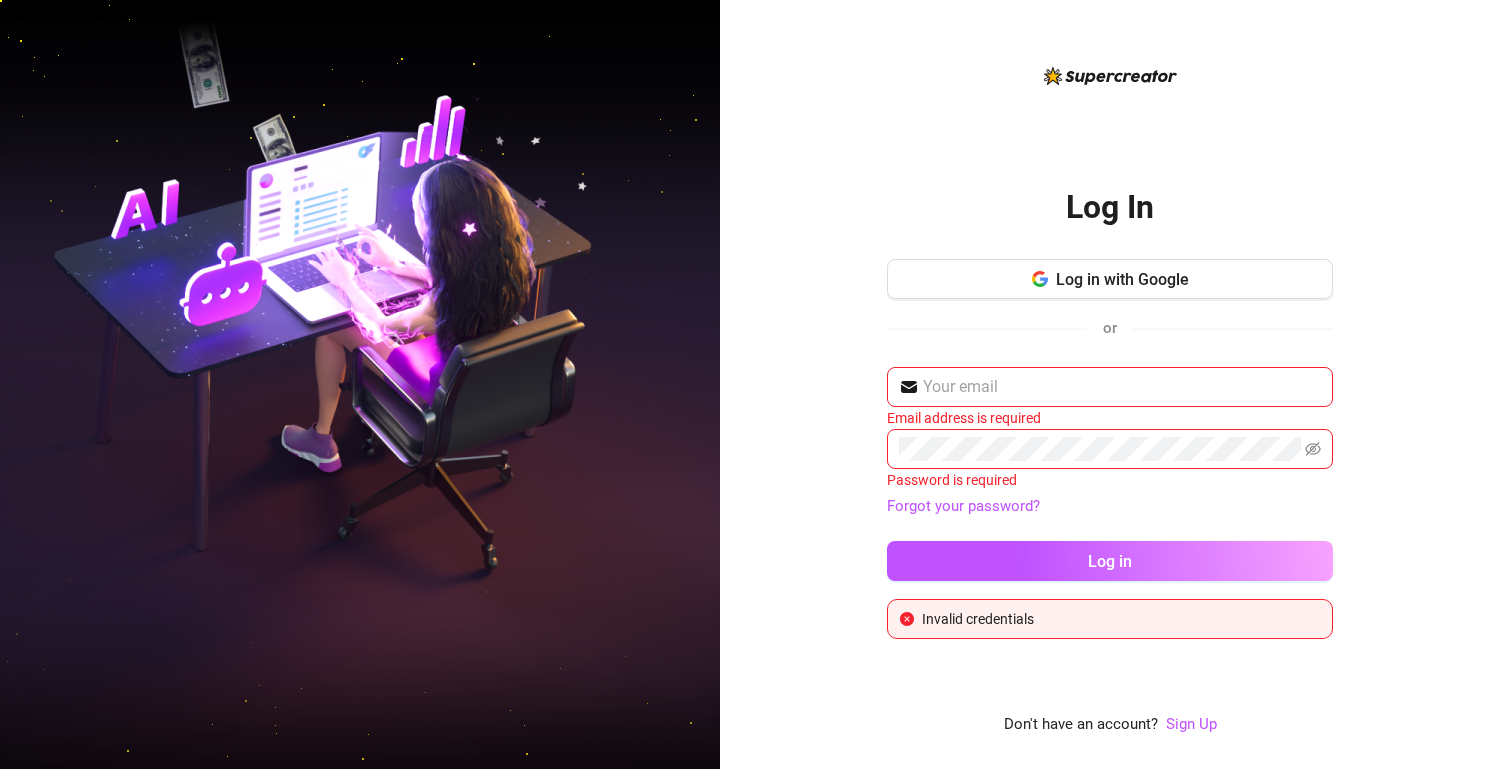 drag, startPoint x: 773, startPoint y: 398, endPoint x: 825, endPoint y: 394, distance: 52.153618 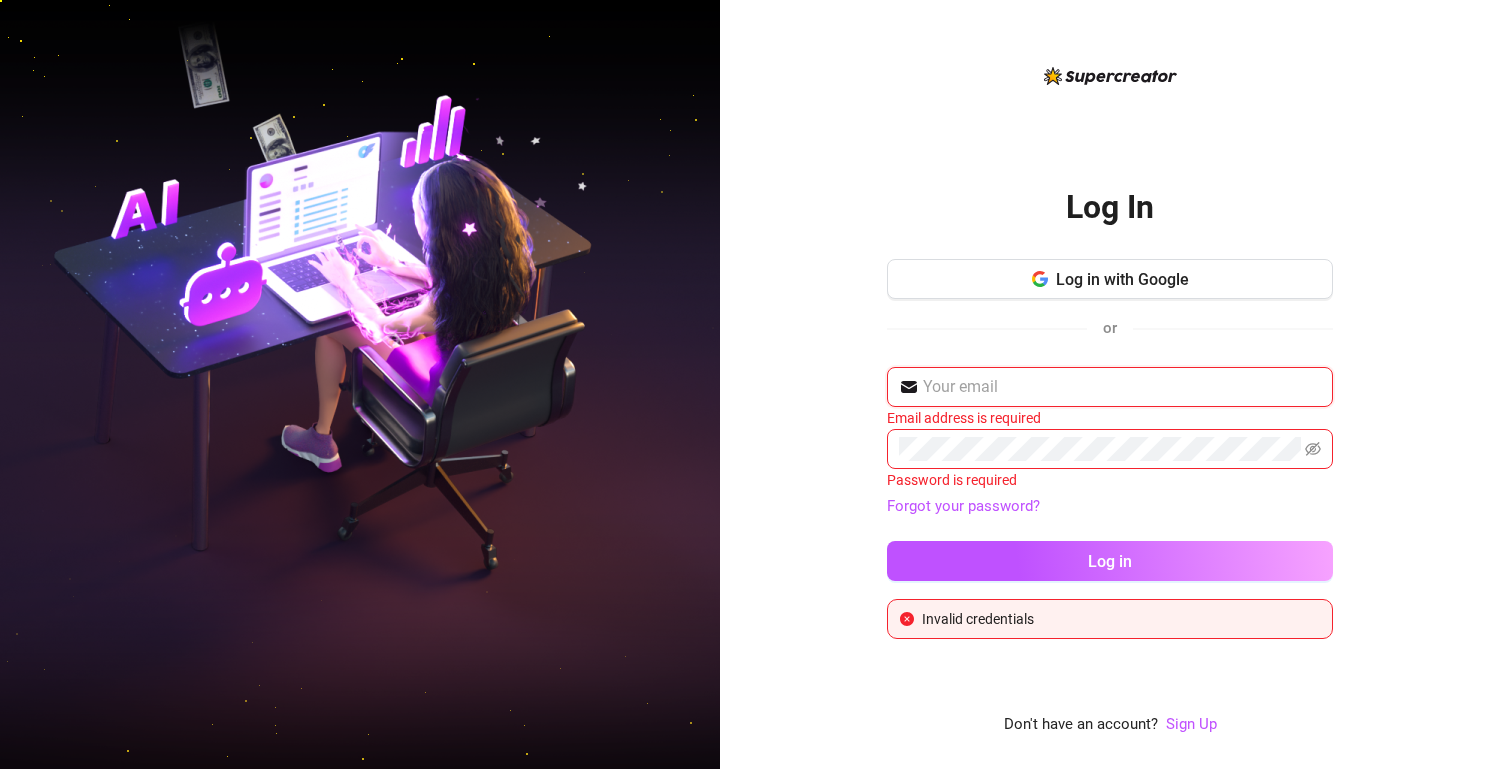 click at bounding box center (1122, 387) 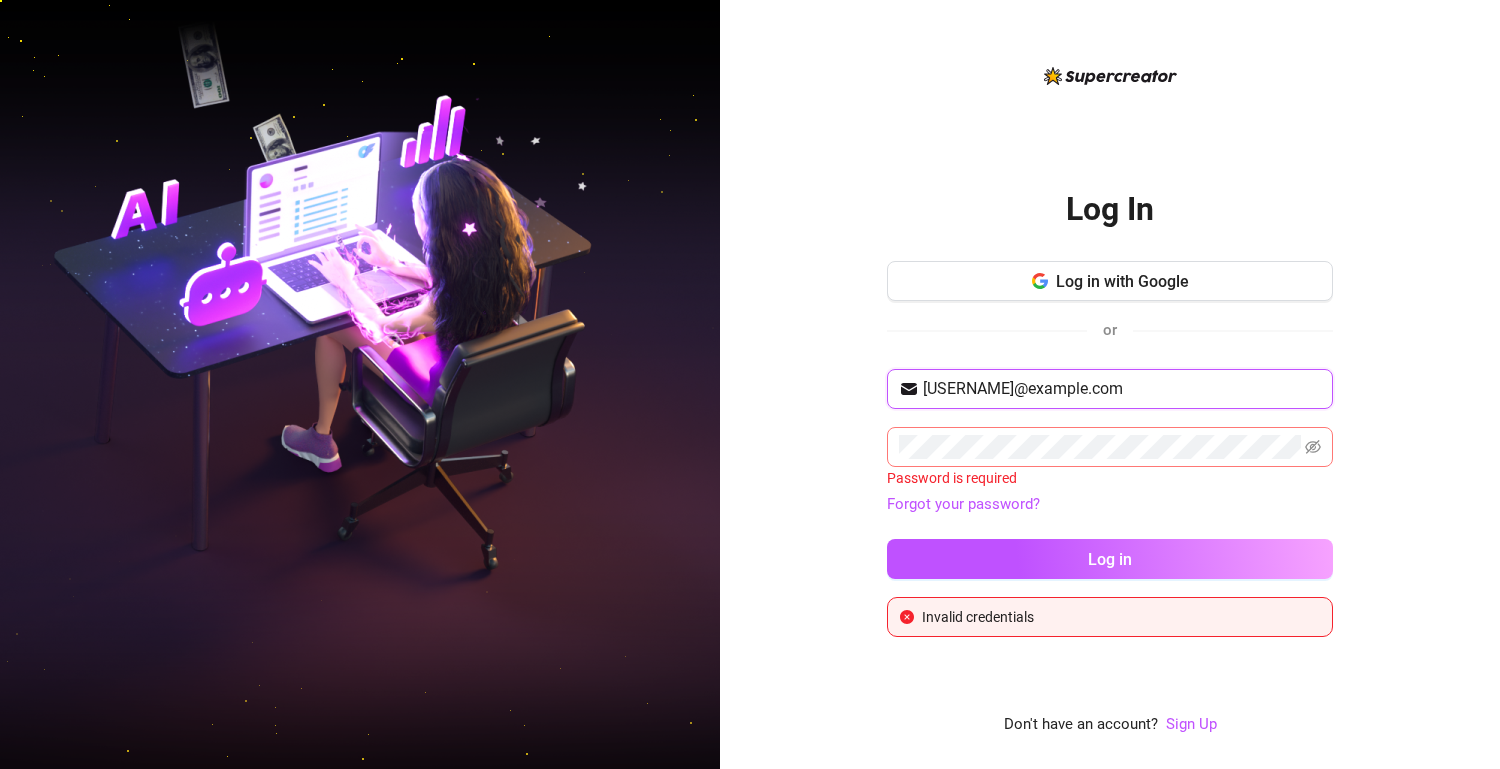 type on "[USERNAME]@example.com" 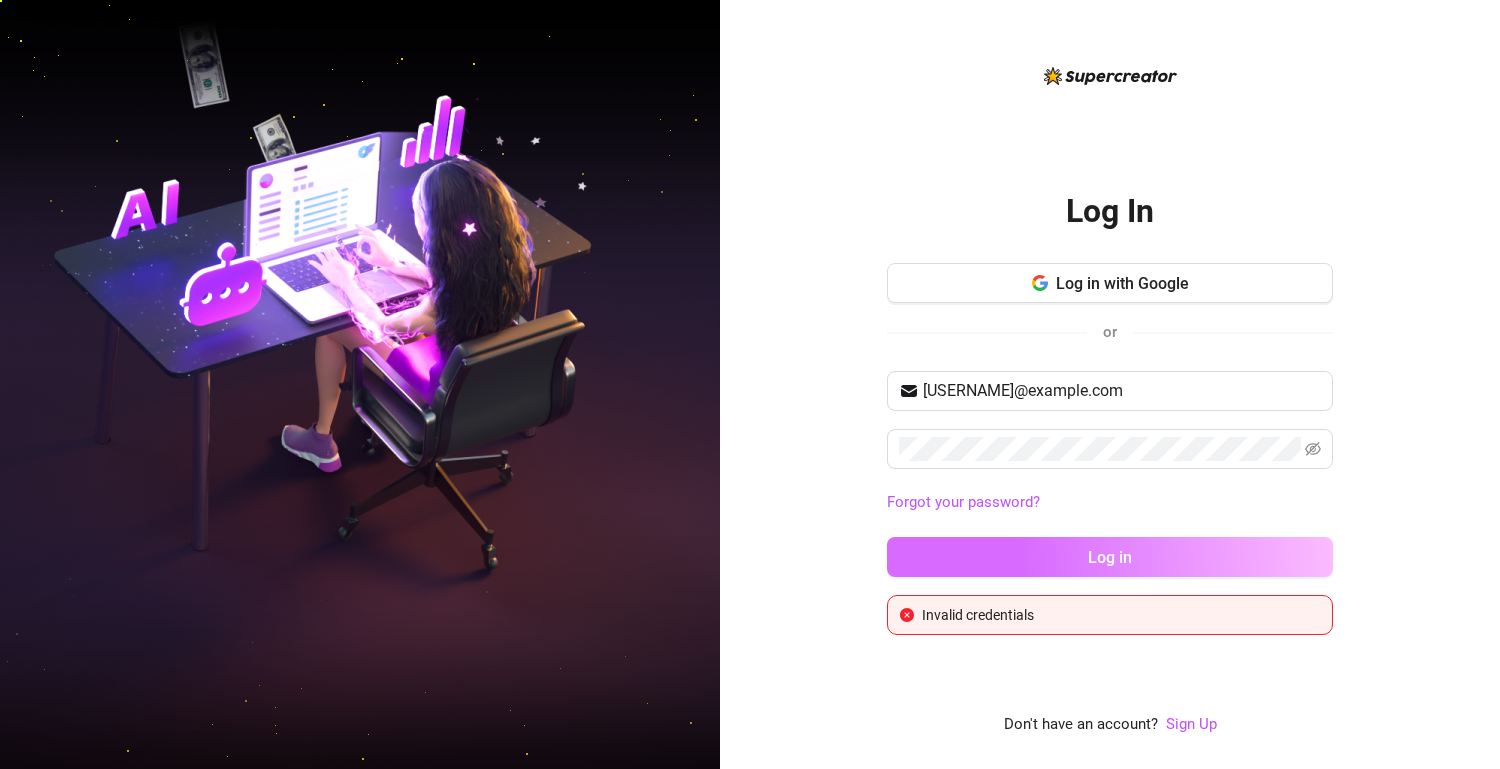 click on "Log in" at bounding box center (1110, 557) 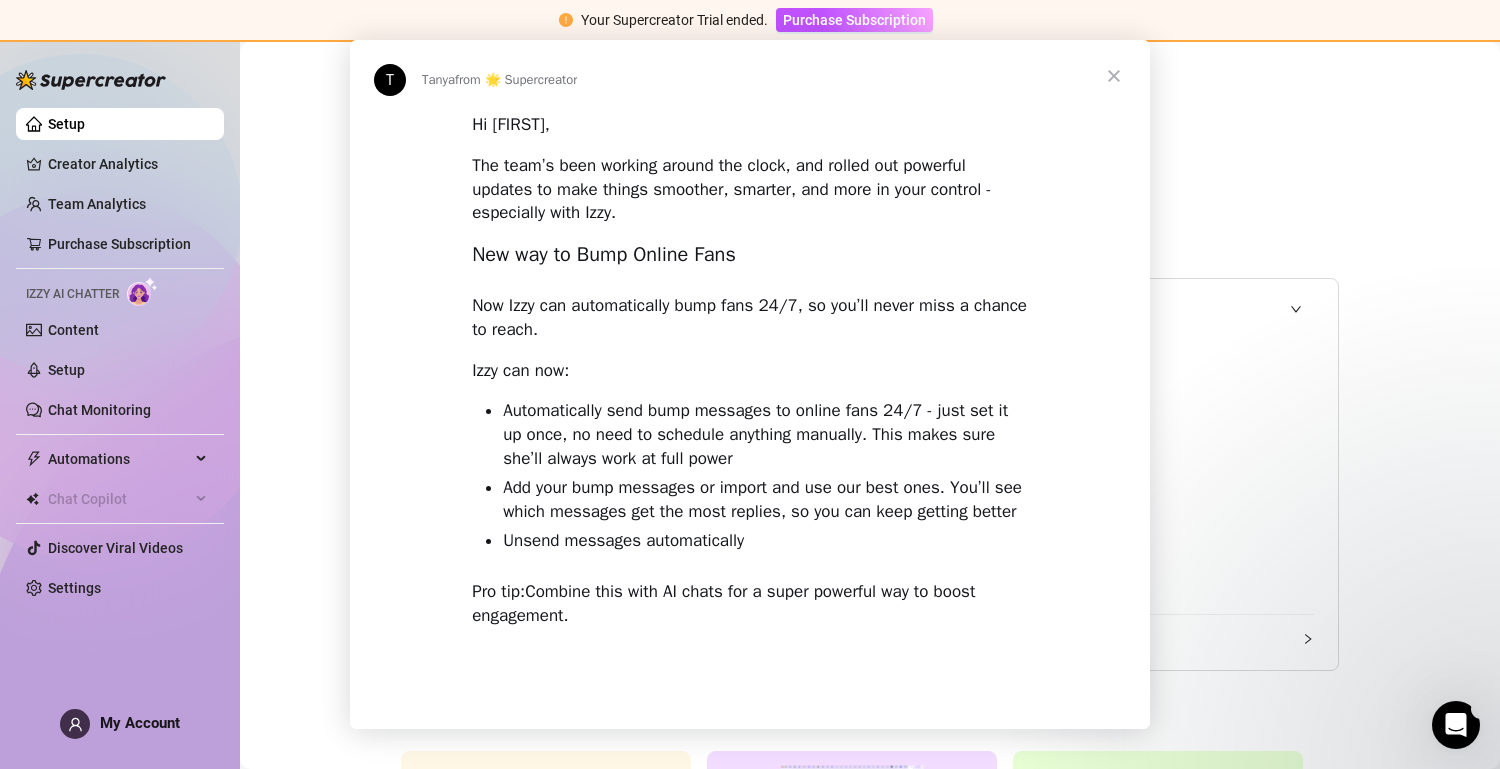 scroll, scrollTop: 0, scrollLeft: 0, axis: both 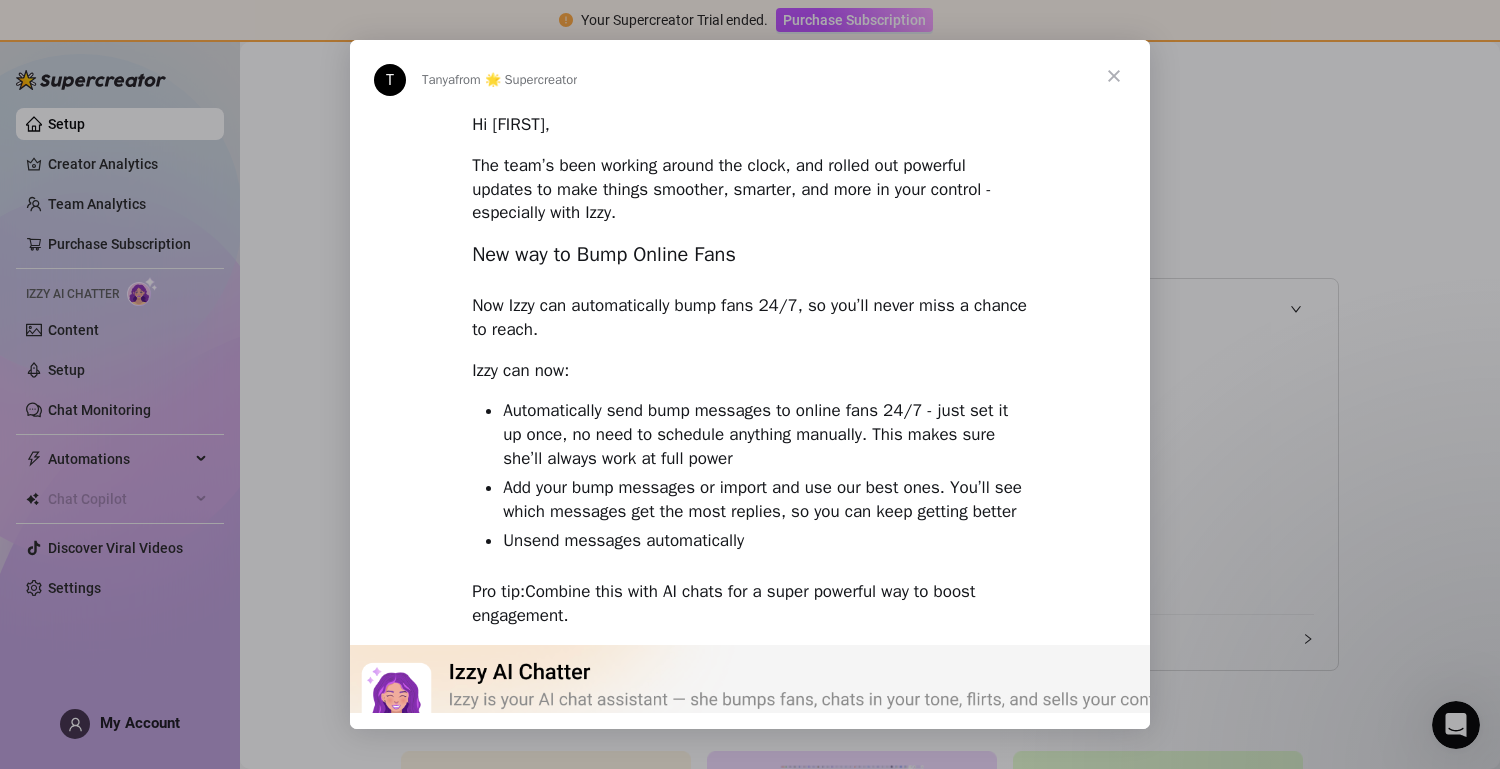 click at bounding box center (1114, 76) 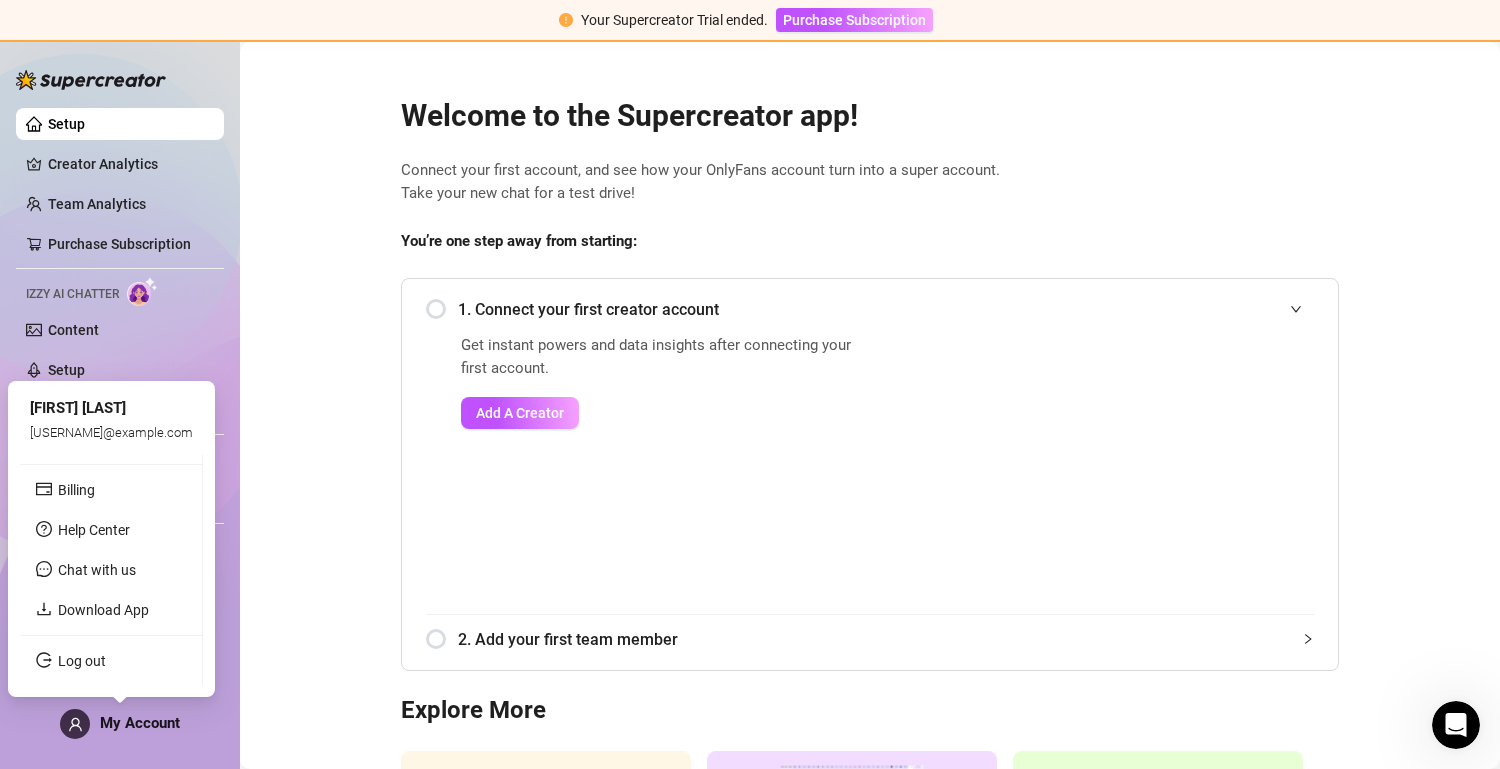 click on "My Account" at bounding box center (140, 723) 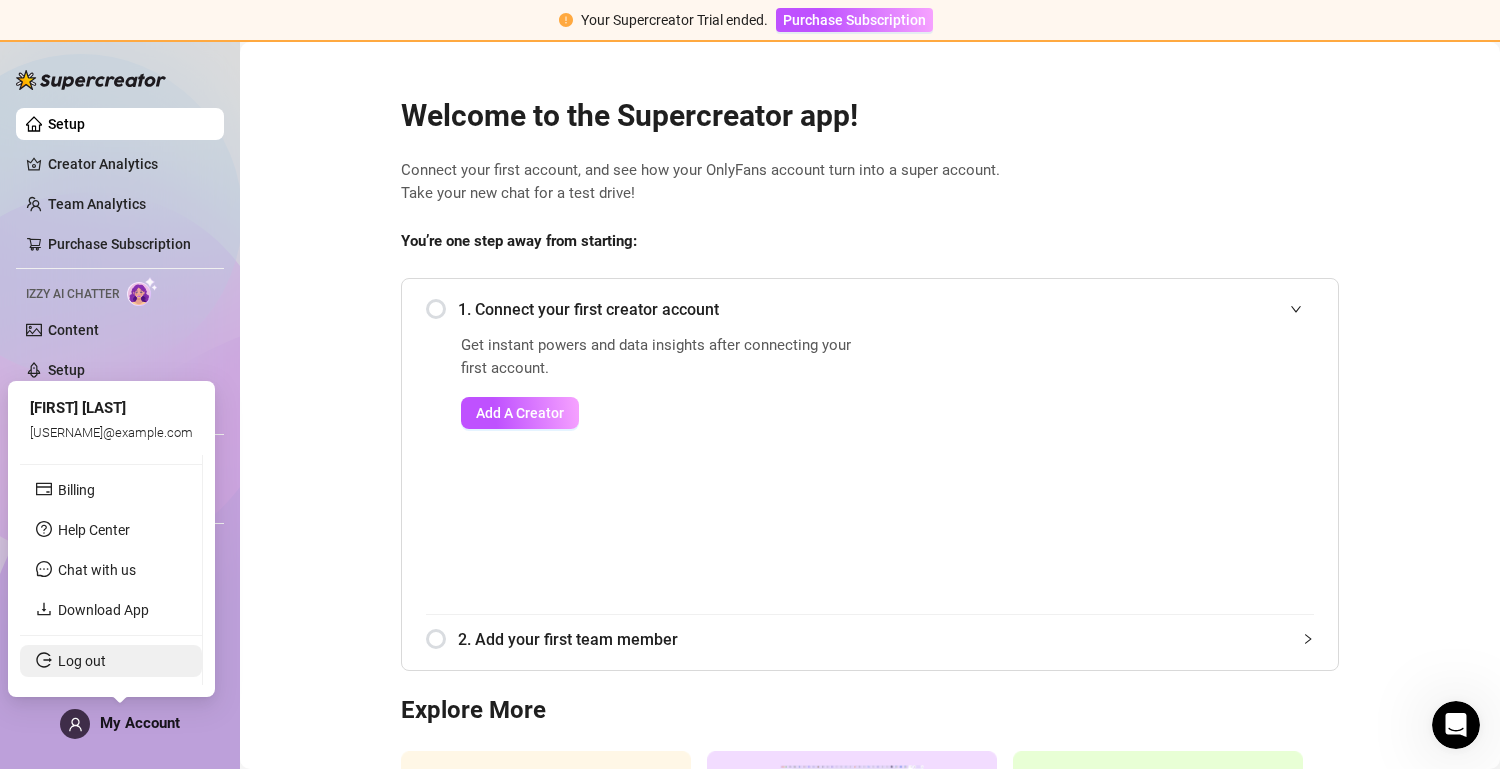 click on "Log out" at bounding box center [82, 661] 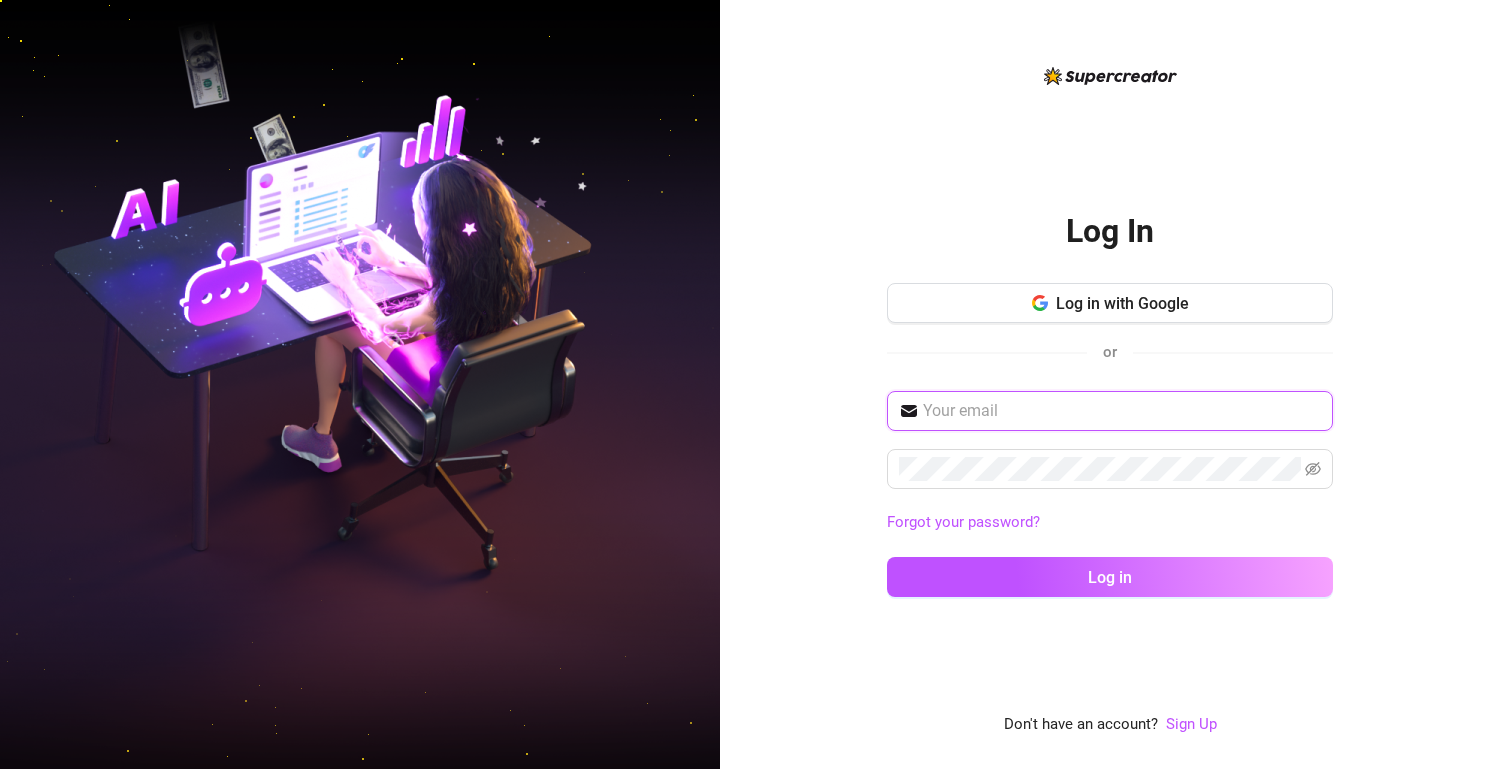 type on "[USERNAME]@example.com" 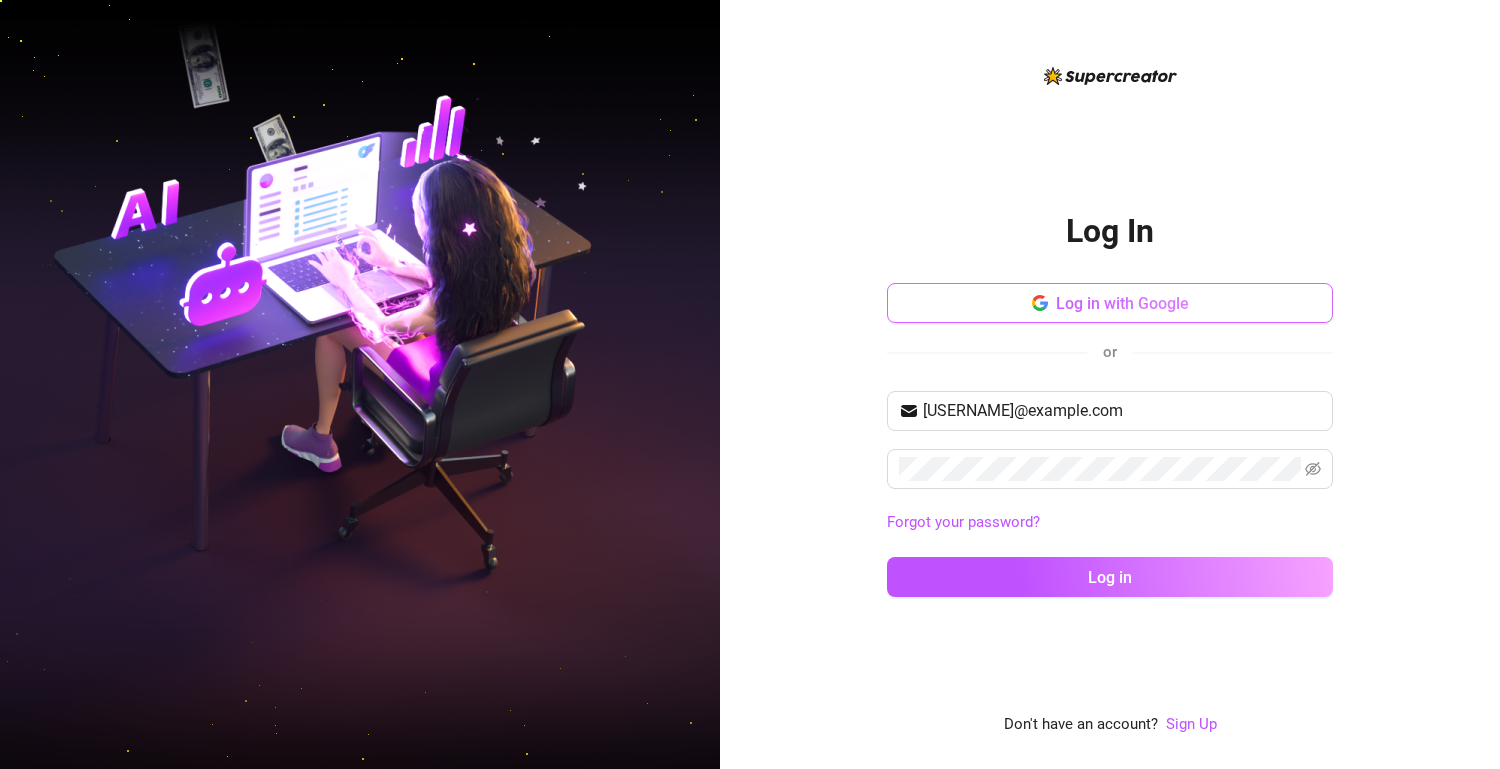 click on "Log in with Google" at bounding box center [1122, 303] 